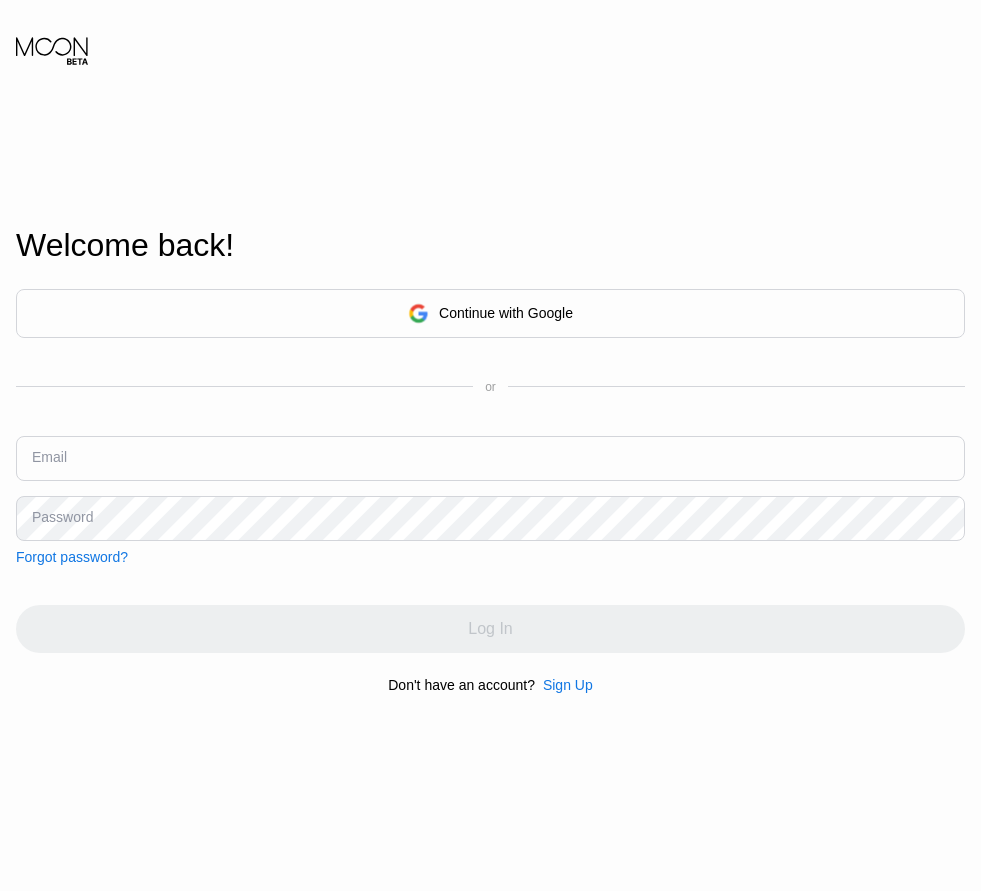 scroll, scrollTop: 0, scrollLeft: 0, axis: both 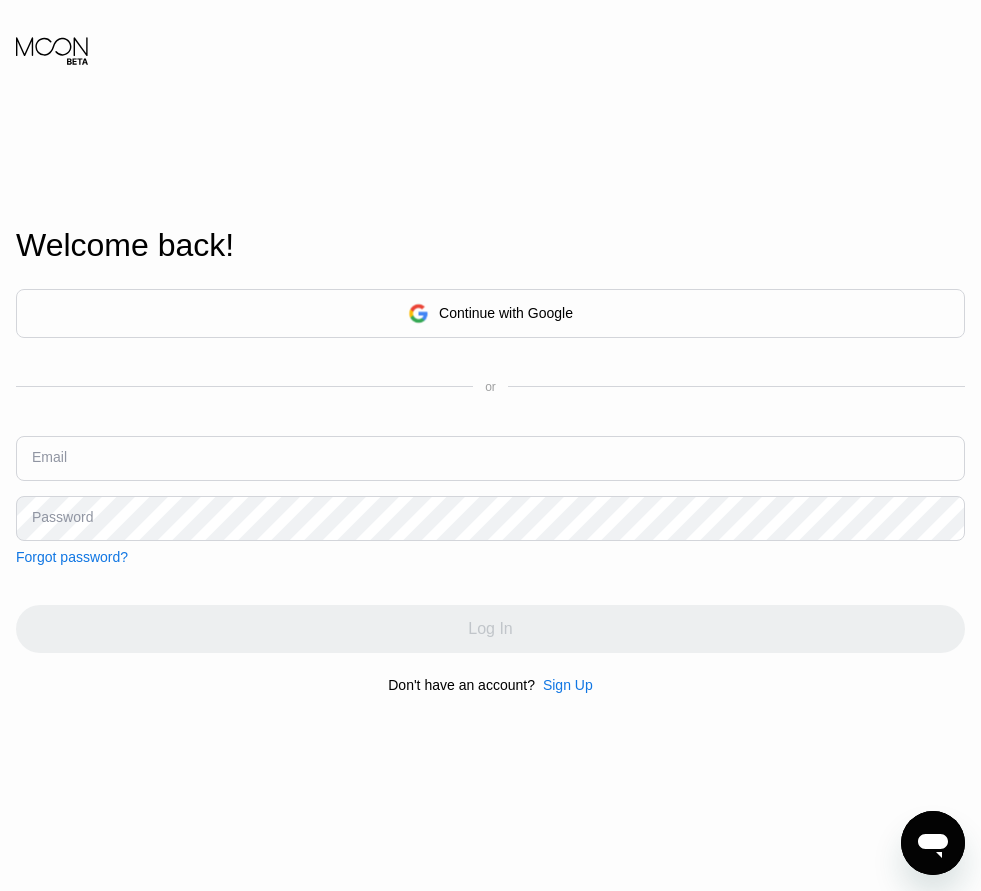 click on "Sign Up" at bounding box center [568, 685] 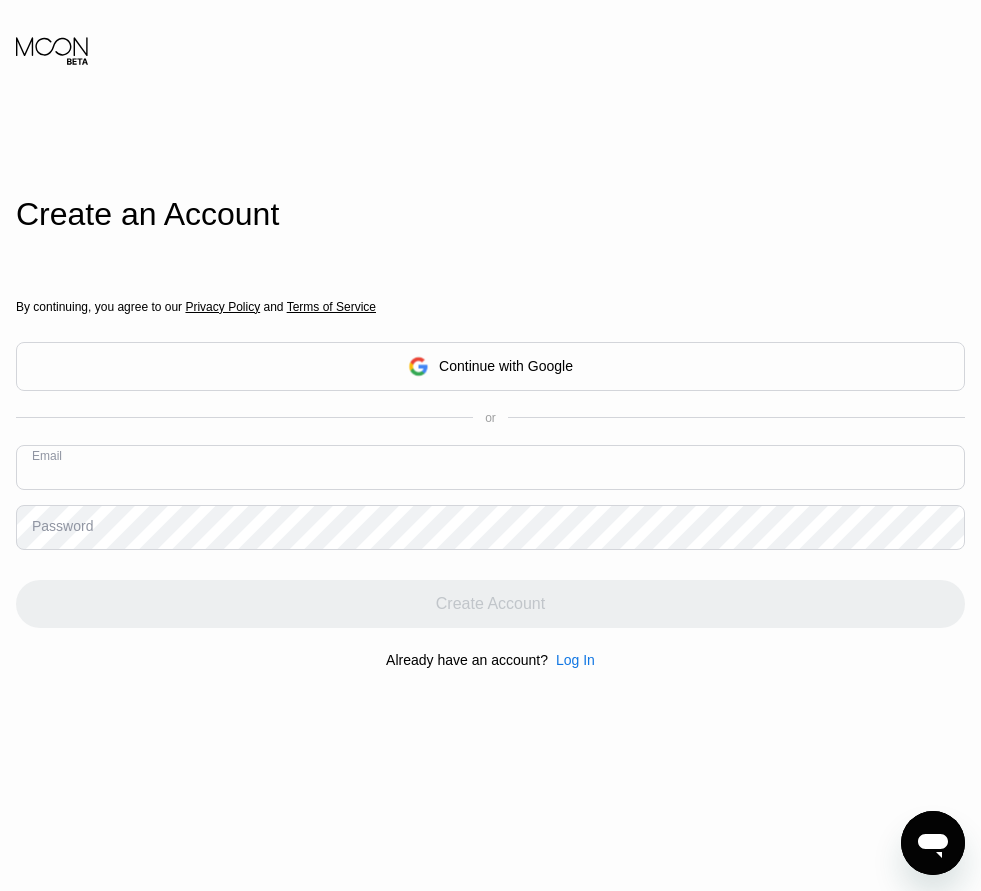 paste on "$0.00 [EMAIL]  Home Settings Support Careers About Us Log out Privacy policy Terms Cards    New Card Active $0.00 My Moon X Visa® Card Activity Visa Monthly Spend Limit $0.00 / $4,000.00 You have no transactions yet ©  2025  Moon LLC All Rights Reserved Company About Us Careers Contact Us Legal Terms of Service Privacy Policy Support FAQs Contact Us Products Sitemap Learn Company 󰅀 Legal 󰅀 Support 󰅀 Products 󰅀 Moon Visa® Cards are issued by our partner financial institutions, pursuant to a license from Visa. Purchase Digital Cards  All Visa Entertainment Apparel Travel Gaming Food Non-Reloadable, Private, No Fees Reloadable, Private ©  2025  Moon LLC All Rights Reserved Company About Us Careers Contact Us Legal Terms of Service Privacy Policy Support FAQs Contact Us Products Sitemap Learn Company 󰅀 Legal 󰅀 Support 󰅀 Products 󰅀 Moon Visa® Cards are issued by our partner financial institutions, pursuant to a license from Visa. $0.00 * * * * *" 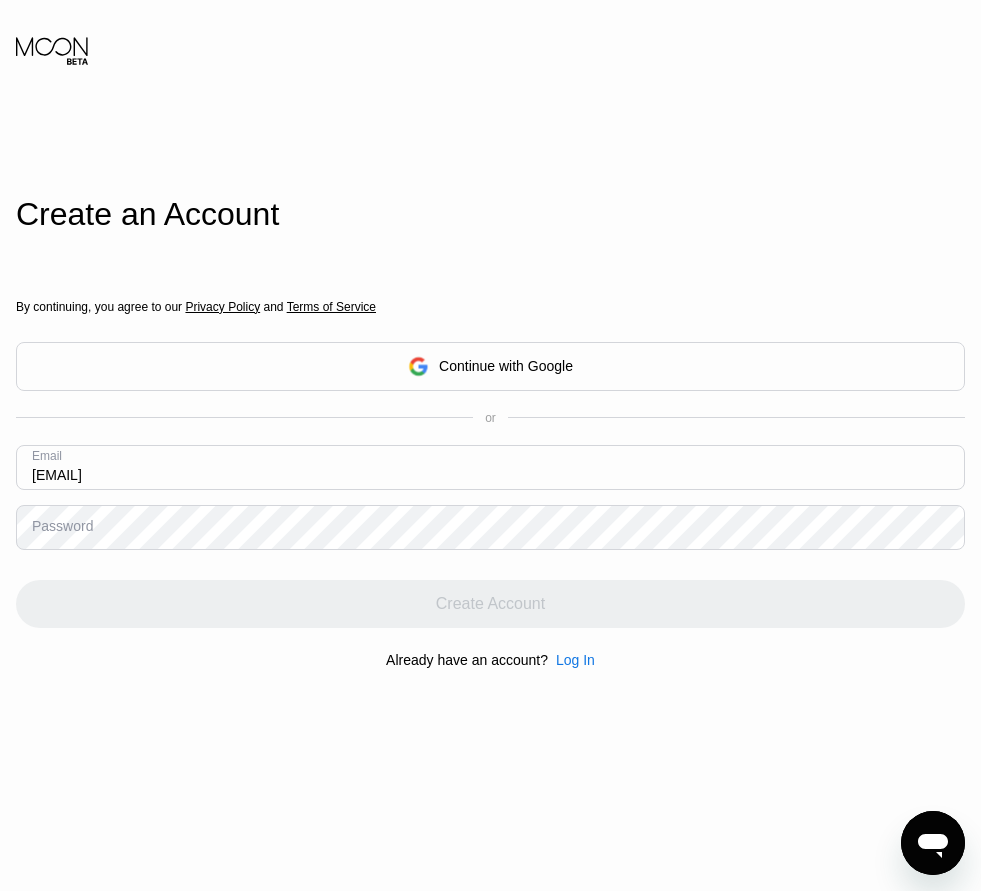 type on "$0.00 [EMAIL]  Home Settings Support Careers About Us Log out Privacy policy Terms Cards    New Card Active $0.00 My Moon X Visa® Card Activity Visa Monthly Spend Limit $0.00 / $4,000.00 You have no transactions yet ©  2025  Moon LLC All Rights Reserved Company About Us Careers Contact Us Legal Terms of Service Privacy Policy Support FAQs Contact Us Products Sitemap Learn Company 󰅀 Legal 󰅀 Support 󰅀 Products 󰅀 Moon Visa® Cards are issued by our partner financial institutions, pursuant to a license from Visa. Purchase Digital Cards  All Visa Entertainment Apparel Travel Gaming Food Non-Reloadable, Private, No Fees Reloadable, Private ©  2025  Moon LLC All Rights Reserved Company About Us Careers Contact Us Legal Terms of Service Privacy Policy Support FAQs Contact Us Products Sitemap Learn Company 󰅀 Legal 󰅀 Support 󰅀 Products 󰅀 Moon Visa® Cards are issued by our partner financial institutions, pursuant to a license from Visa. $0.00 * * * * *" 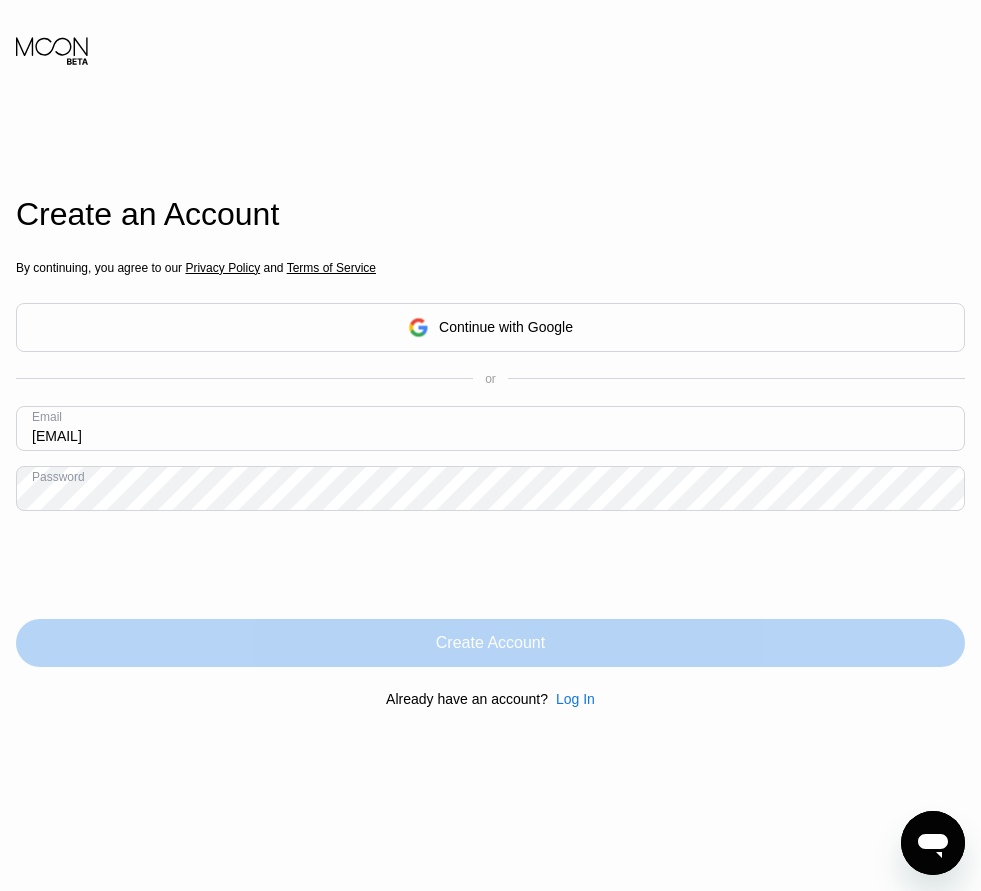 click on "Create Account" at bounding box center (490, 643) 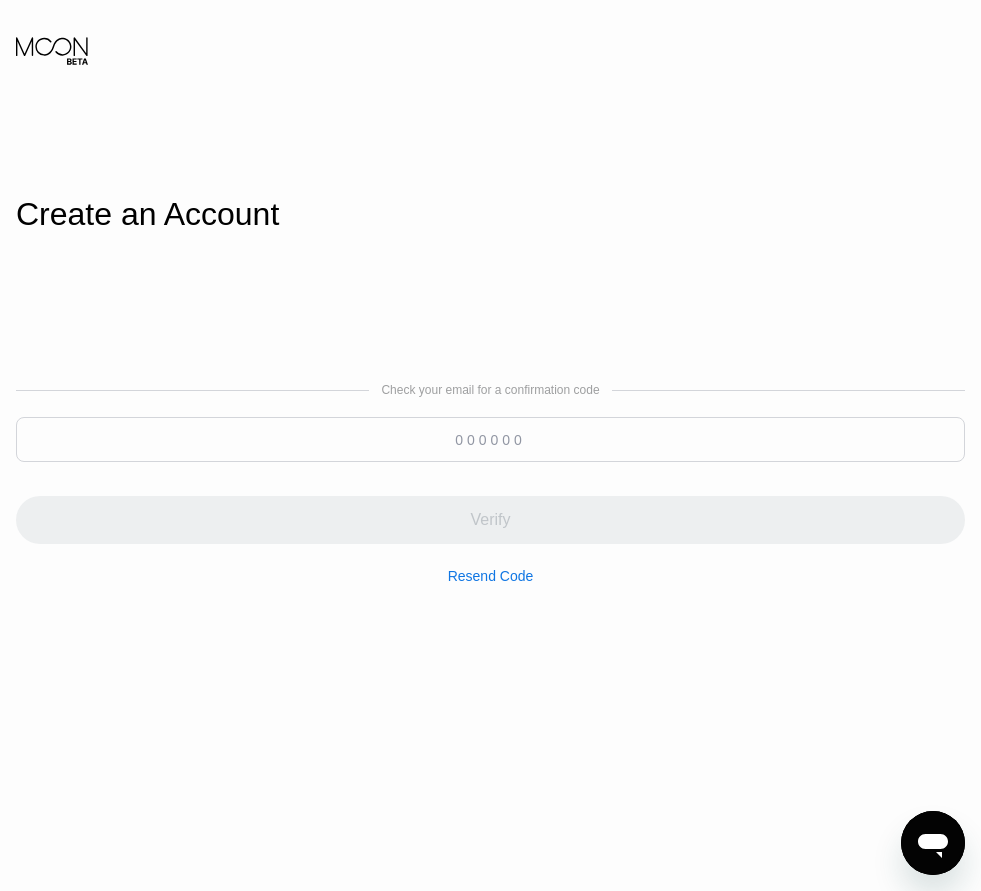 drag, startPoint x: 221, startPoint y: 449, endPoint x: 519, endPoint y: 434, distance: 298.3773 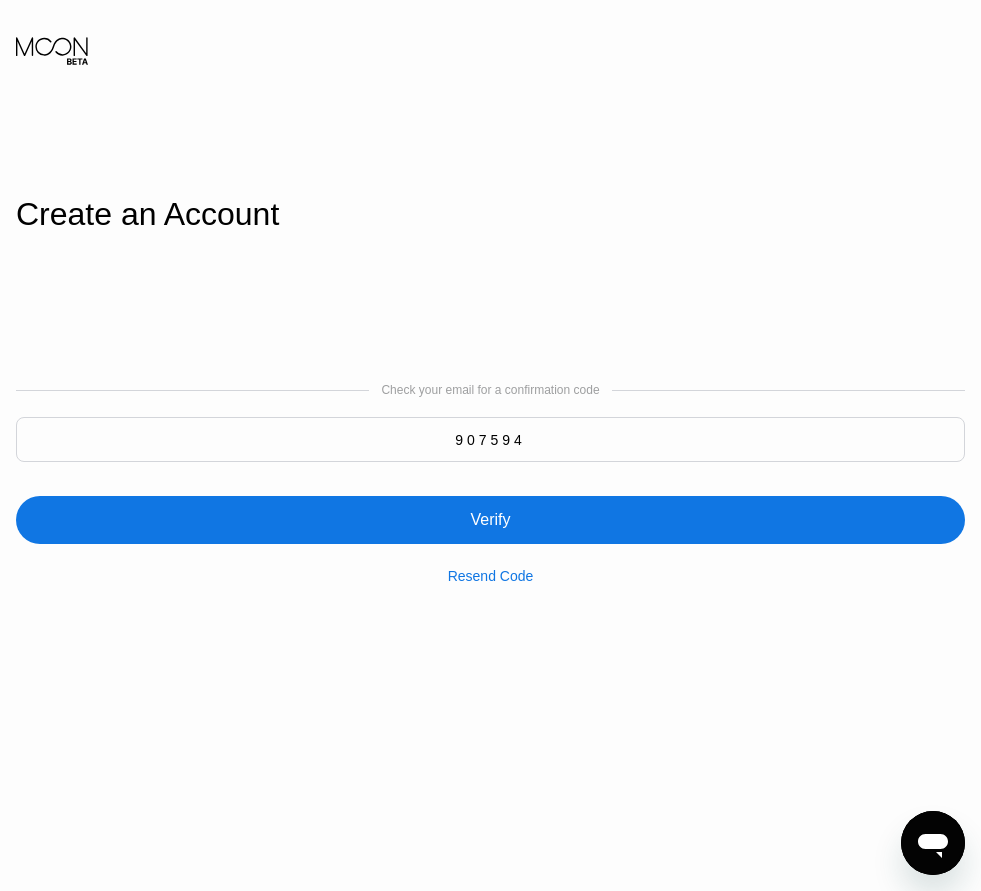 type on "907594" 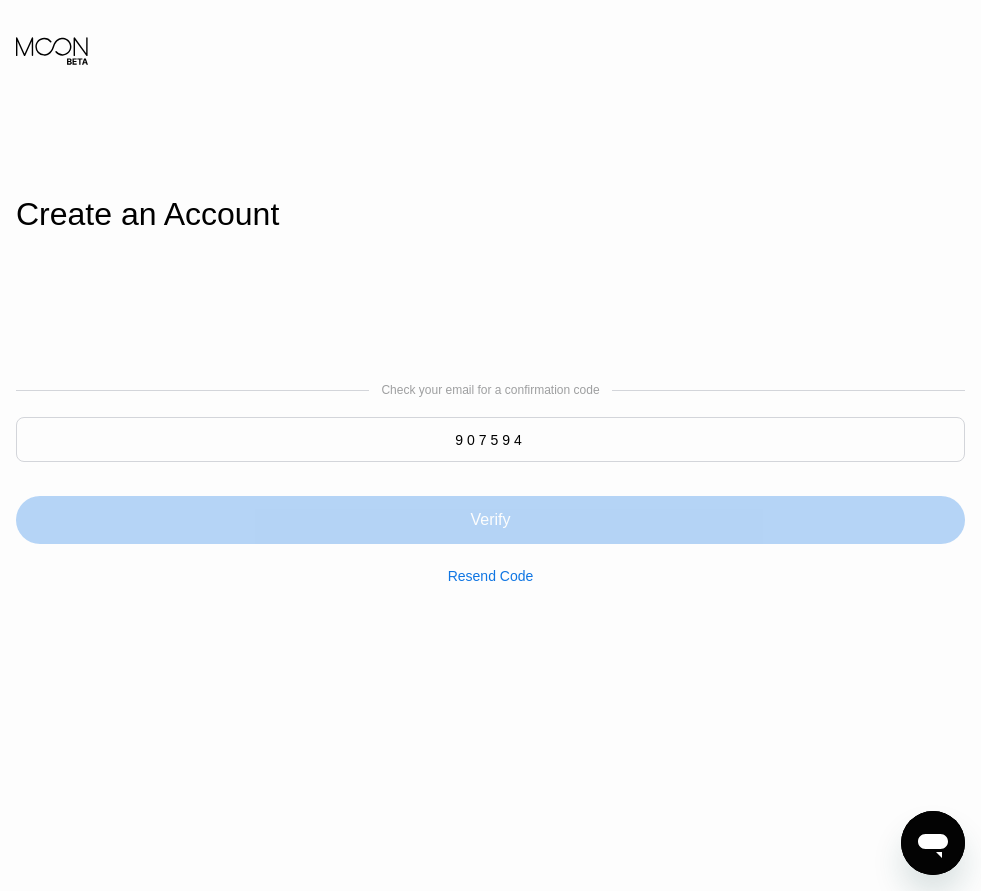 click on "Verify" at bounding box center (490, 520) 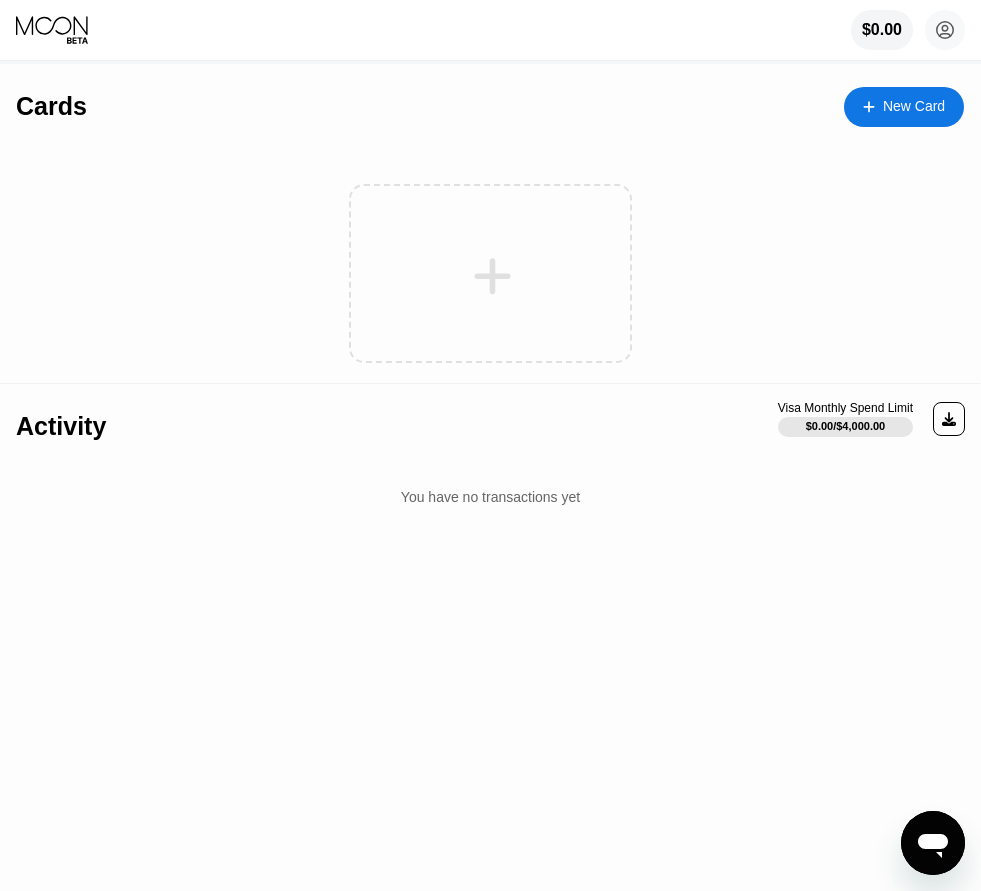 click at bounding box center (490, 273) 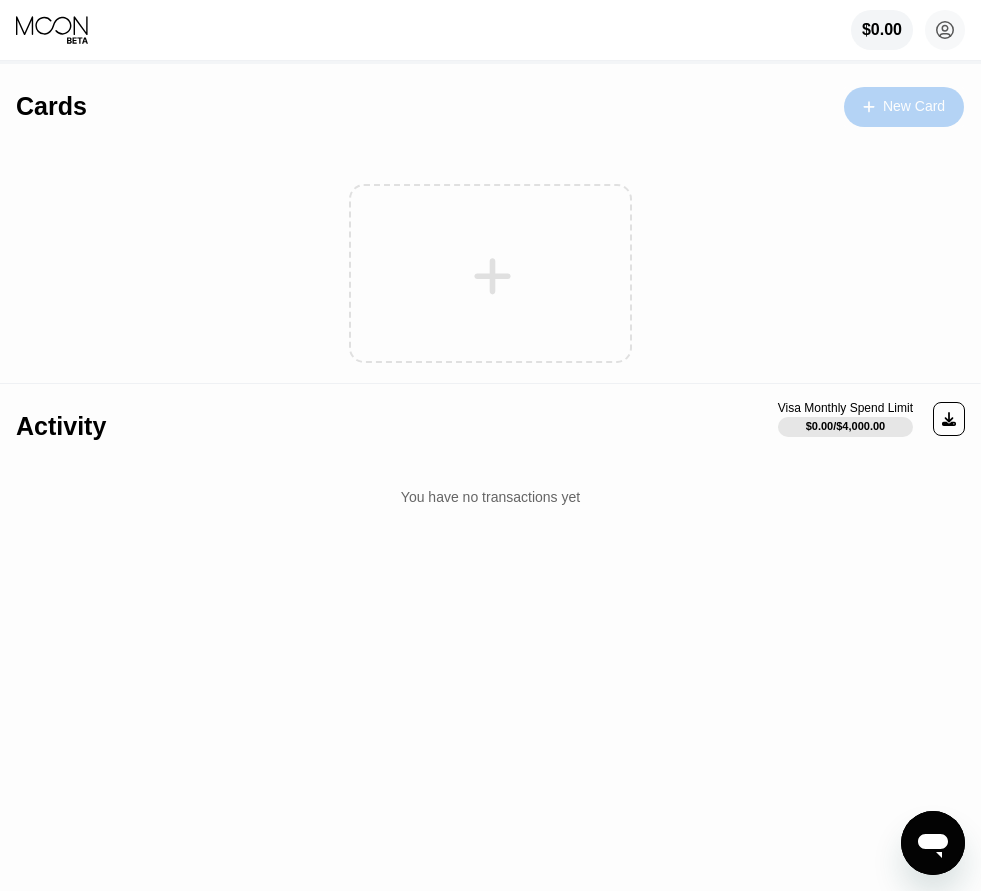 click on "New Card" at bounding box center [914, 106] 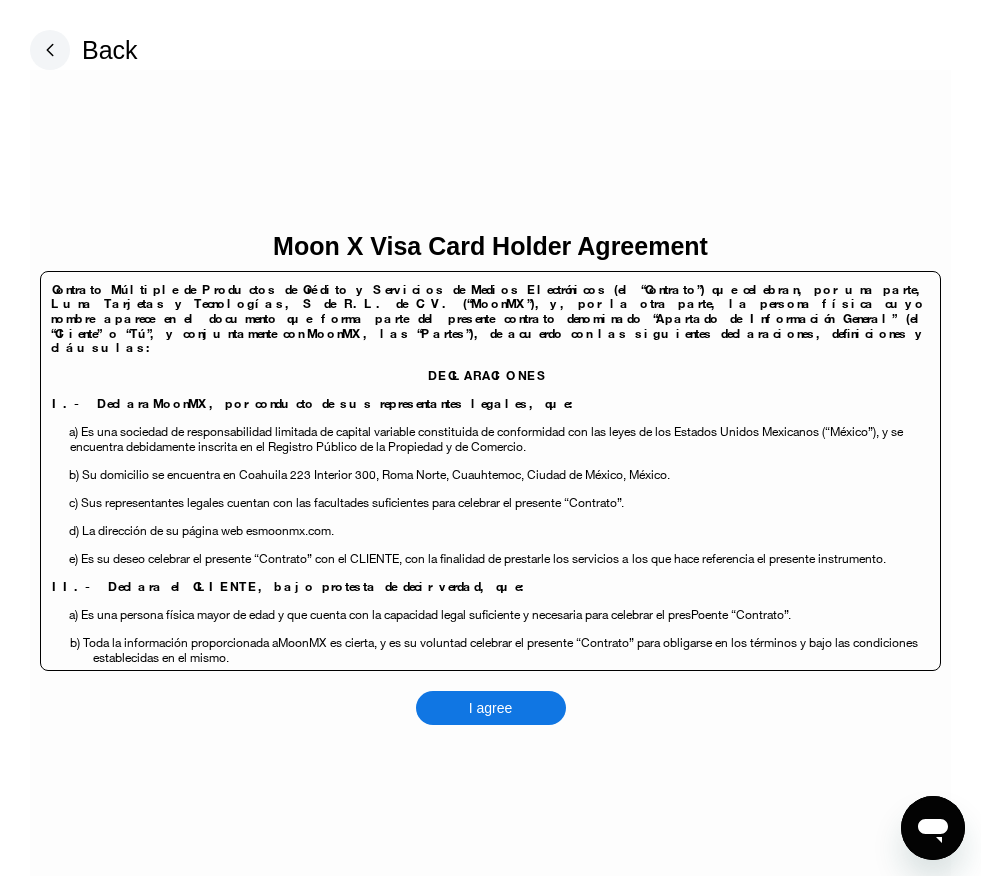 scroll, scrollTop: 0, scrollLeft: 0, axis: both 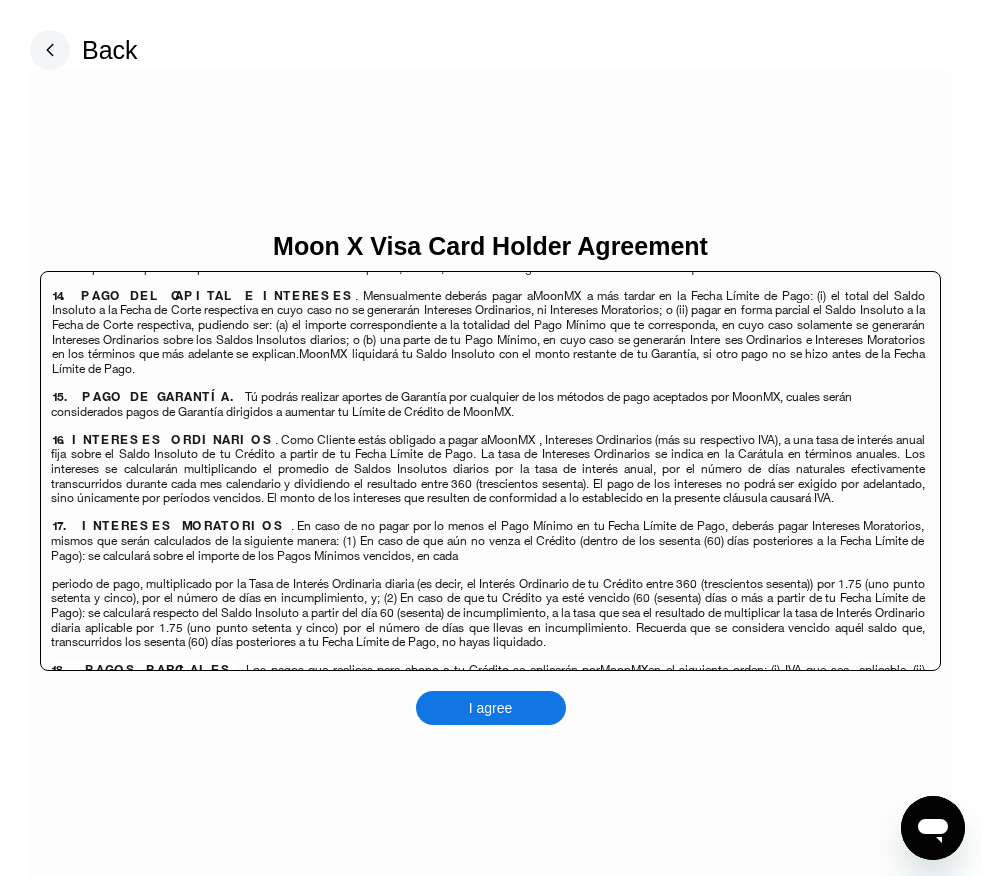 click on "I agree" at bounding box center (491, 708) 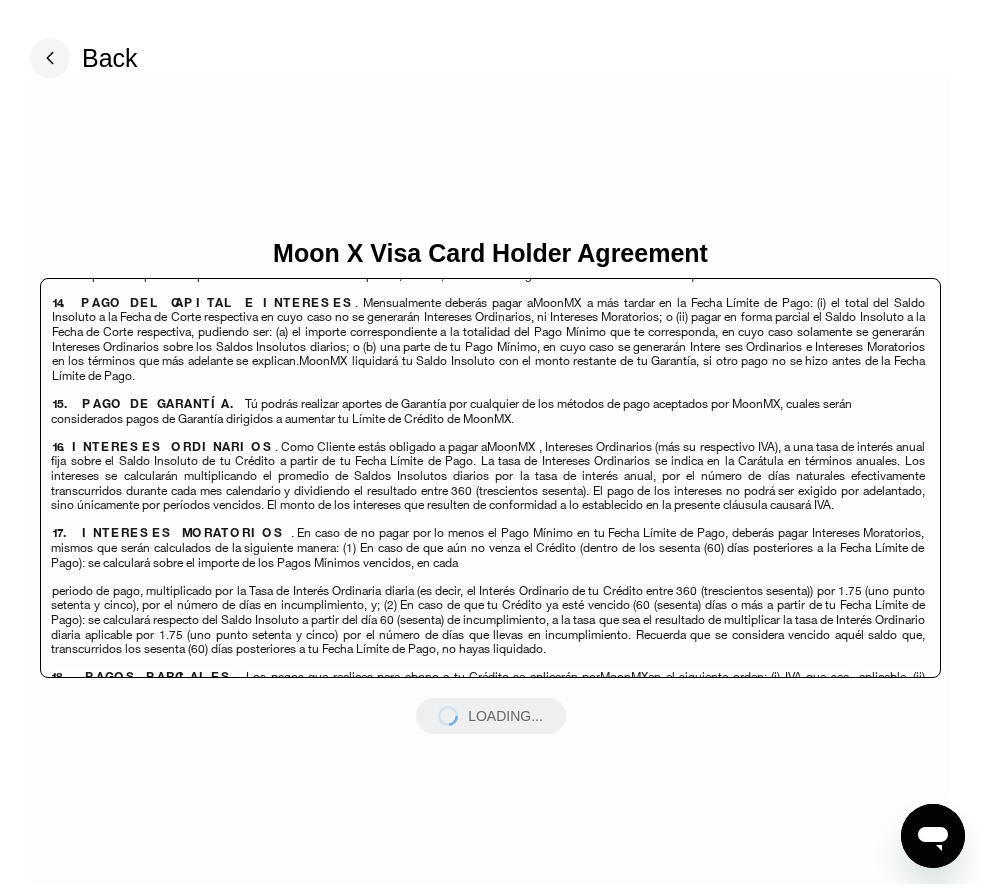 scroll, scrollTop: 5640, scrollLeft: 0, axis: vertical 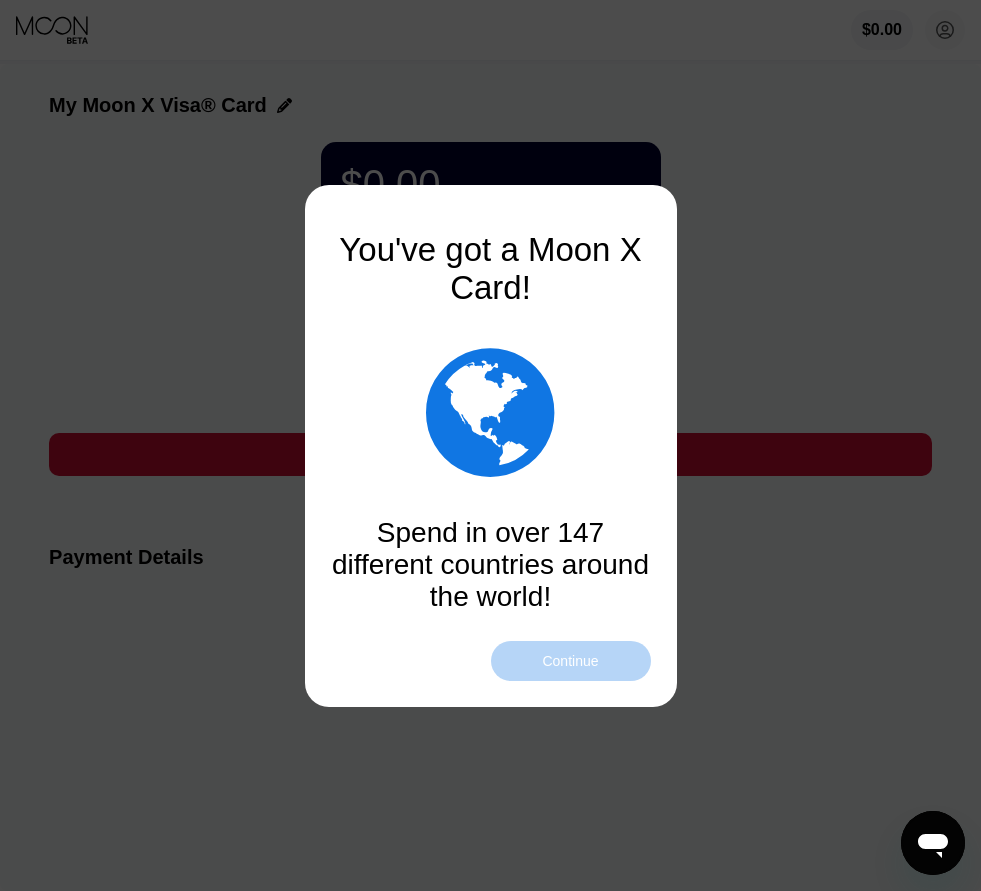 click on "Continue" at bounding box center (570, 661) 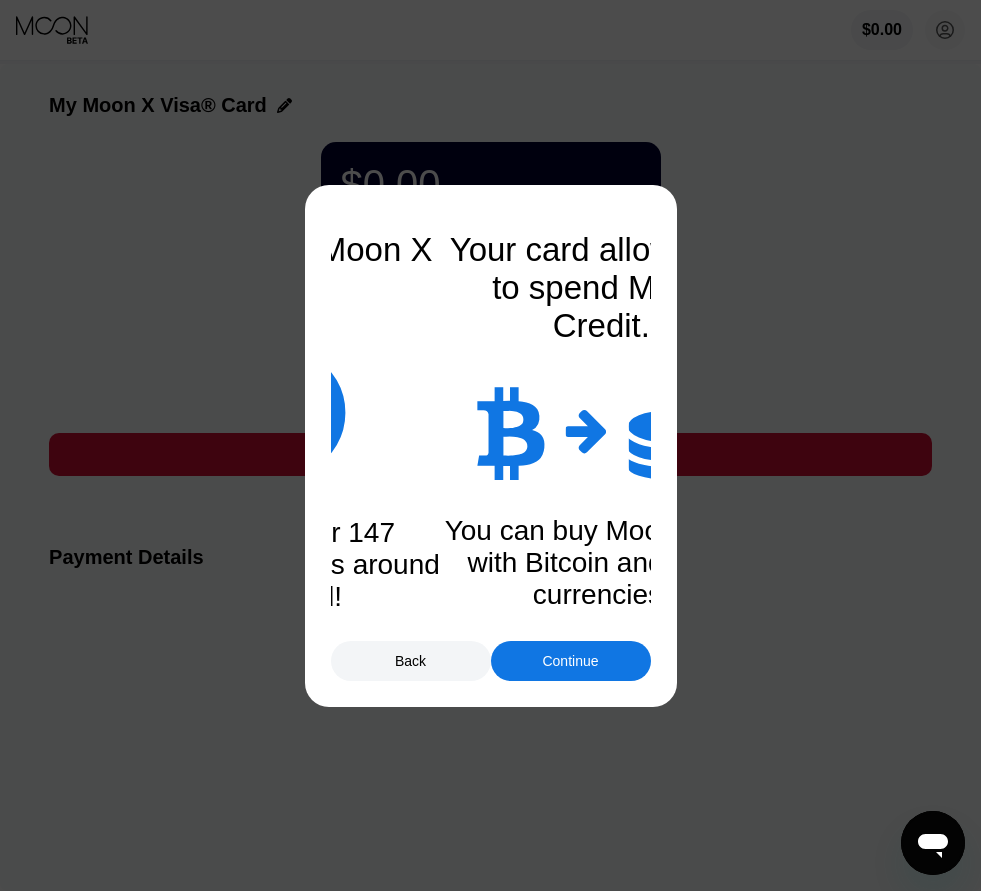 click on "Continue" at bounding box center [570, 661] 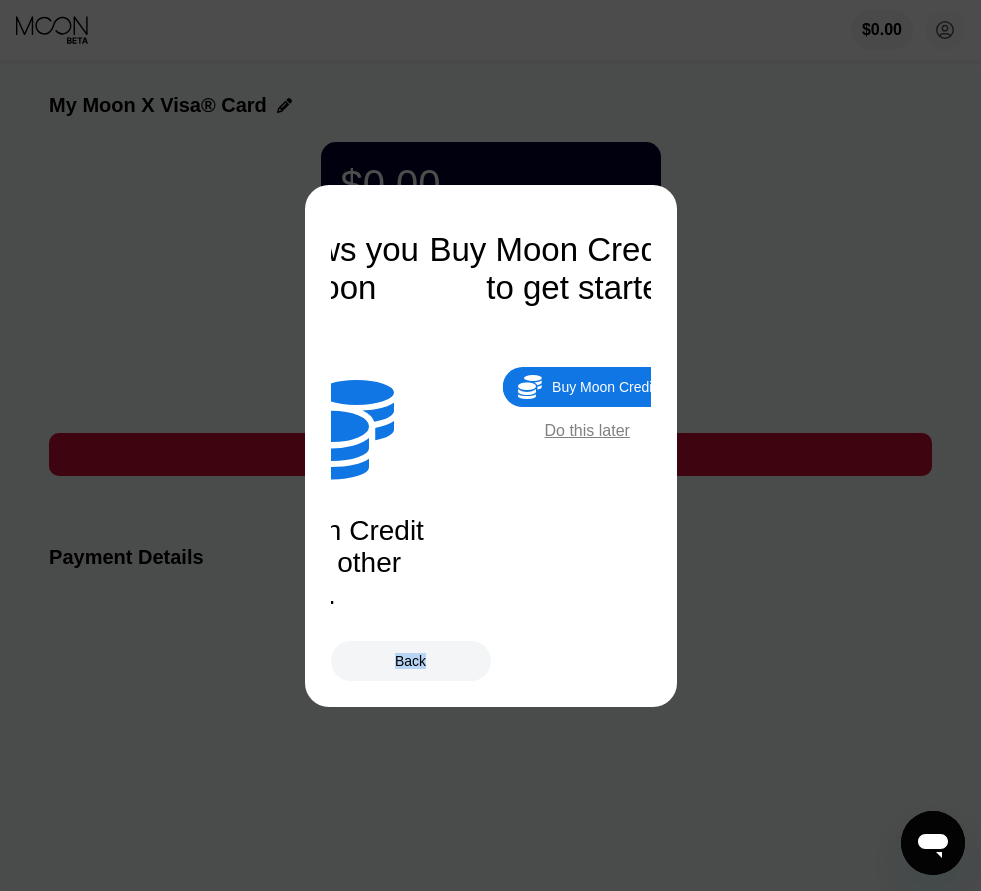 click on "Back" at bounding box center (491, 661) 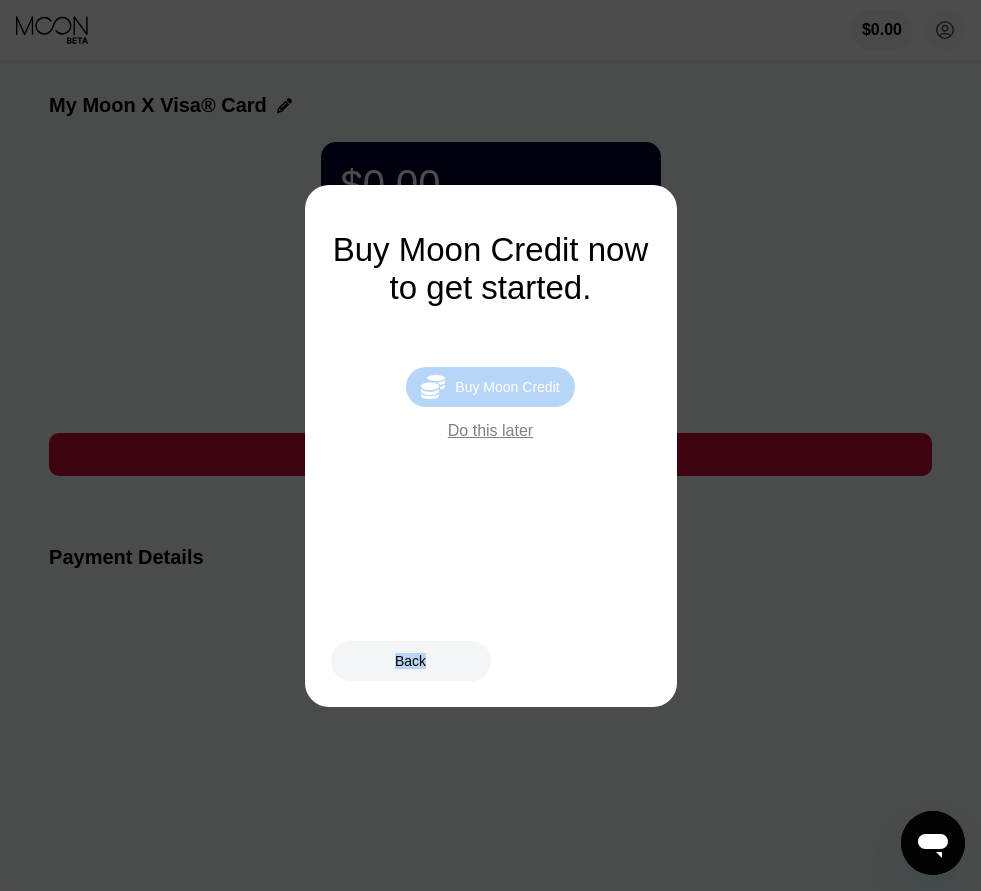 click on " Buy Moon Credit" at bounding box center [490, 387] 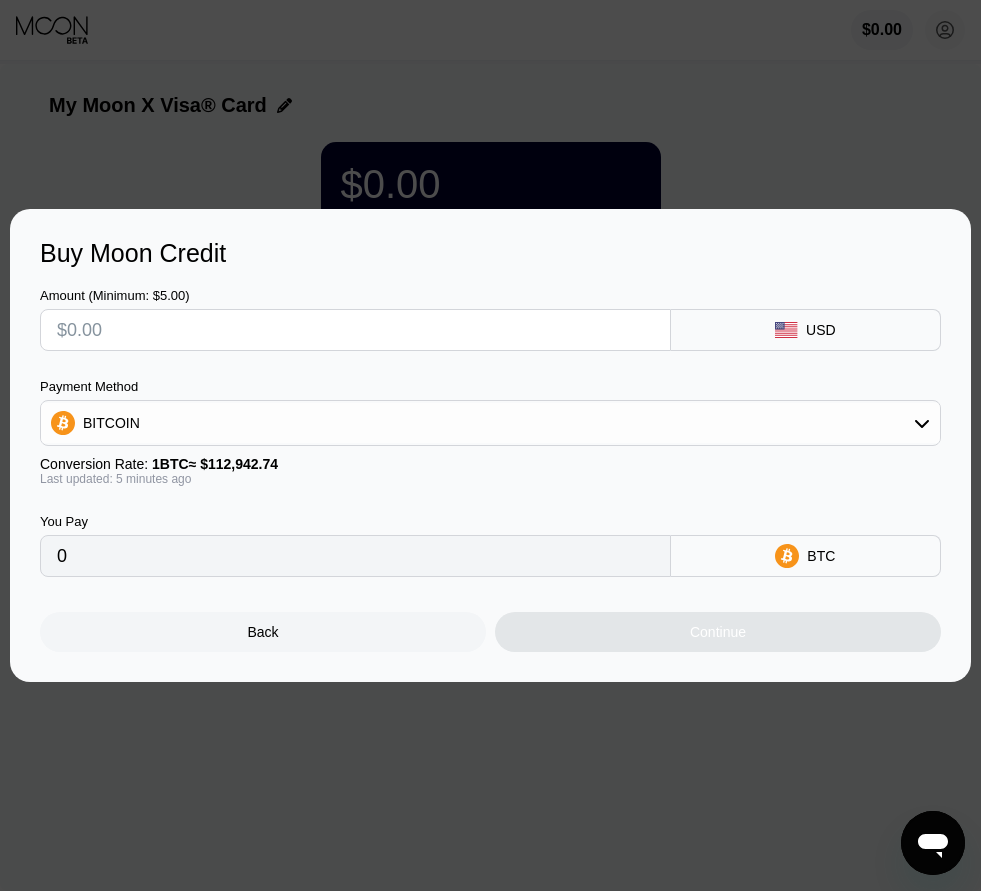 click at bounding box center [355, 330] 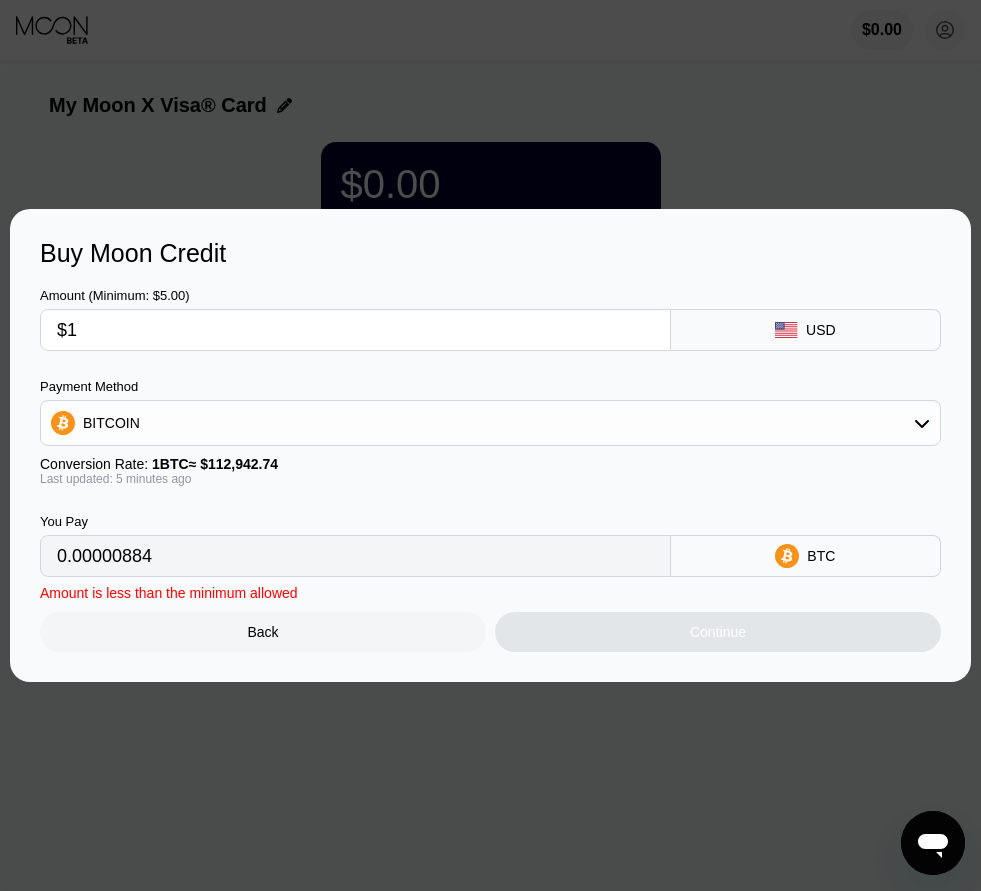 type on "0.00000884" 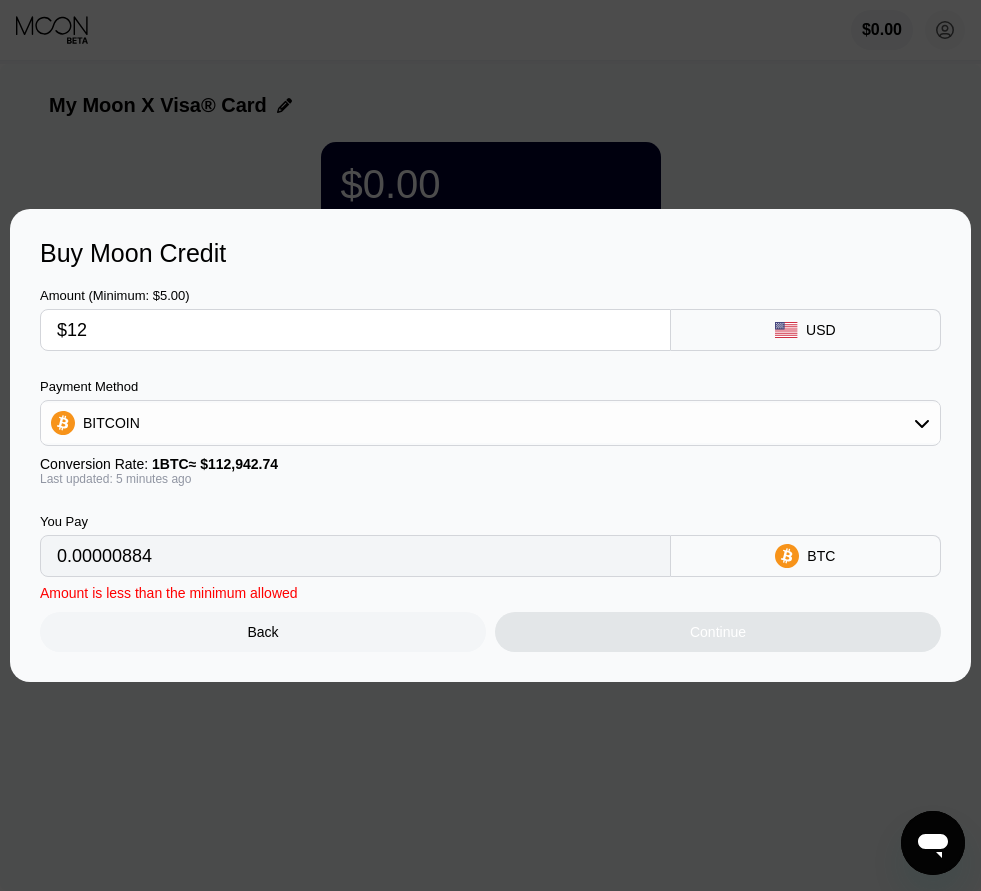 type on "0.00010607" 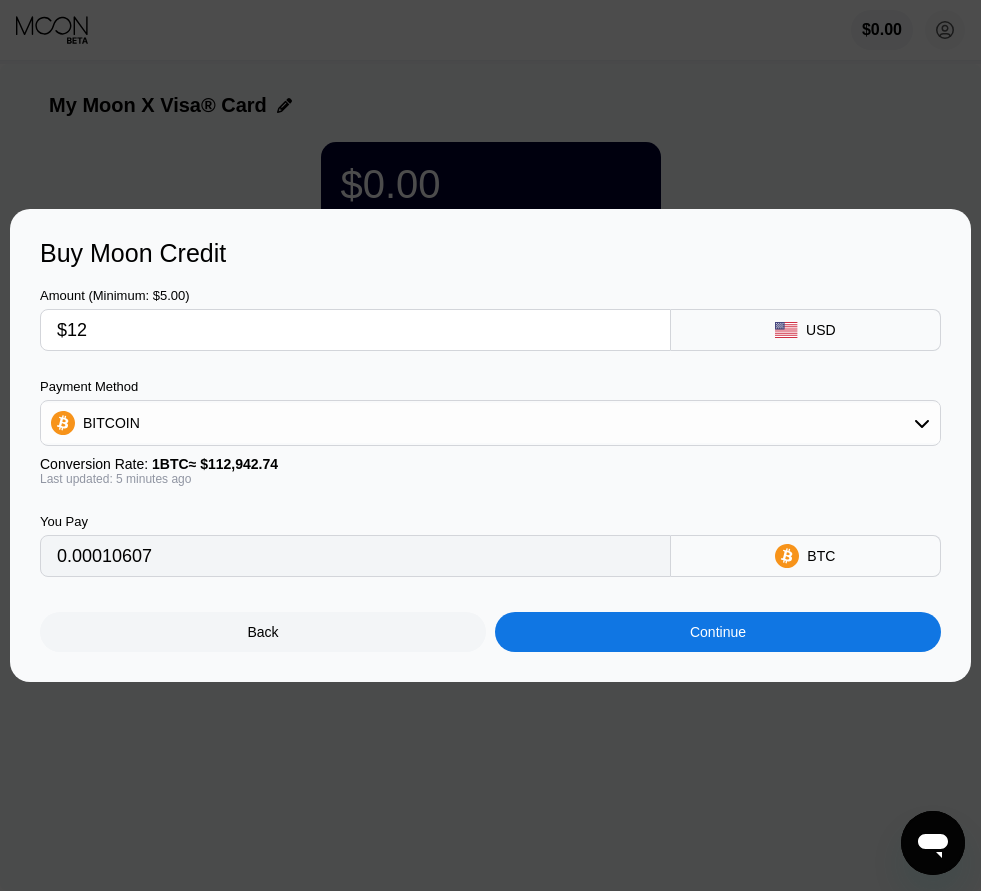 type on "$12" 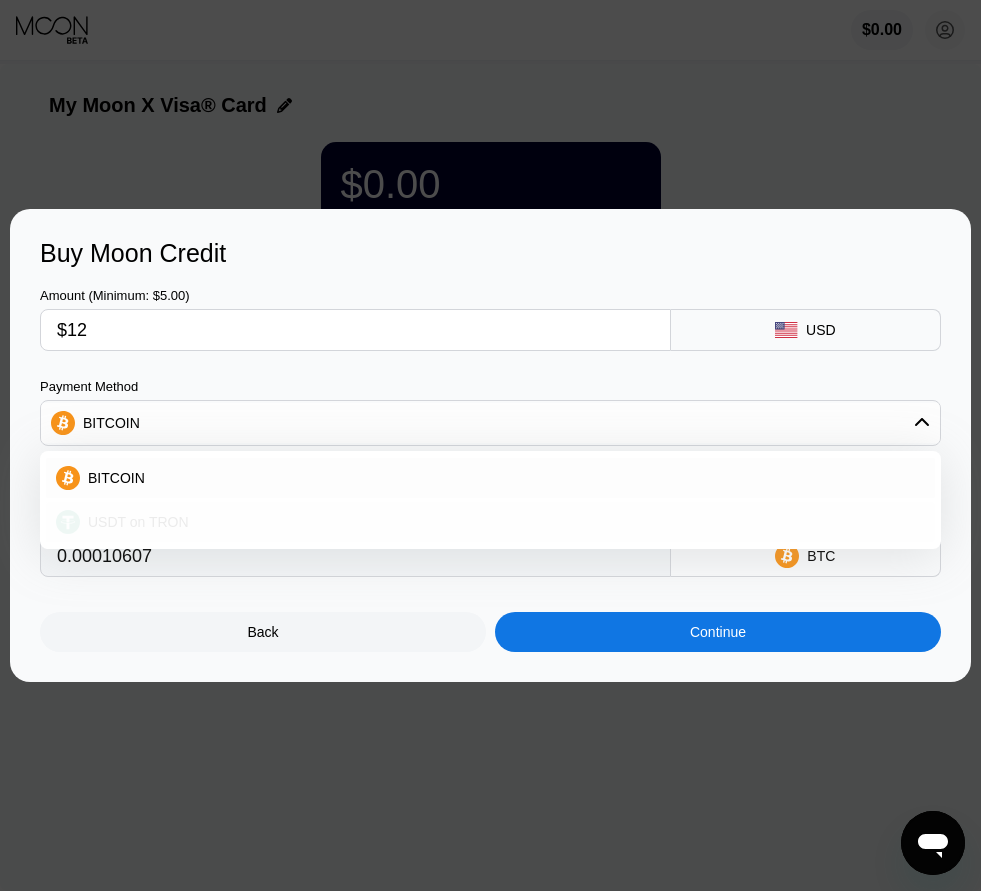 click on "USDT on TRON" at bounding box center [138, 522] 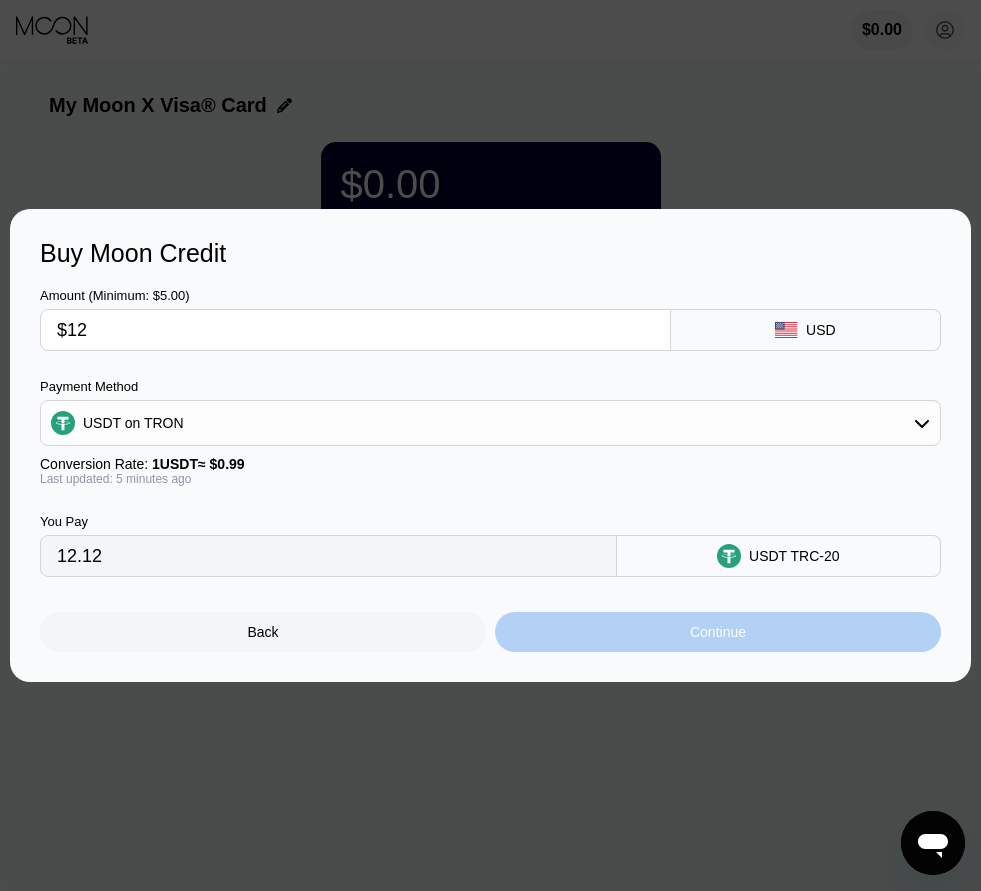 click on "Continue" at bounding box center (718, 632) 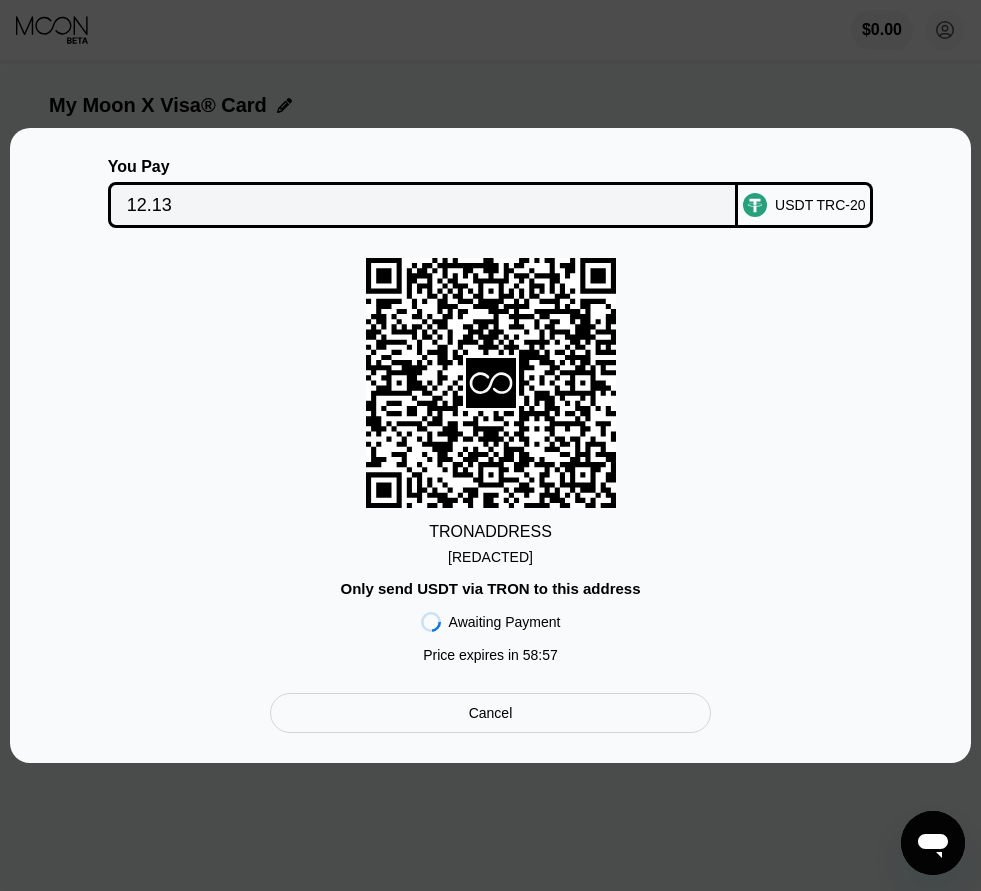 click on "TT6jpbngmQ6kTWn...LhGtpunEmzChiJ5" at bounding box center [490, 557] 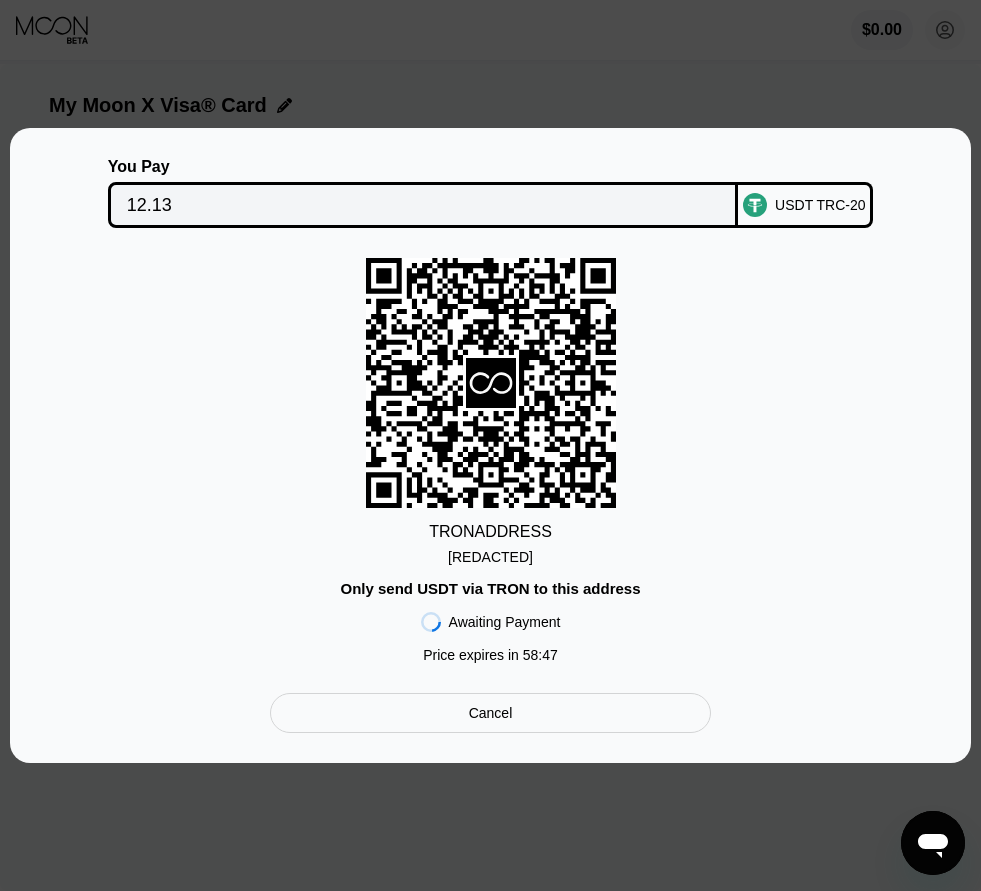 click on "12.13" at bounding box center (423, 205) 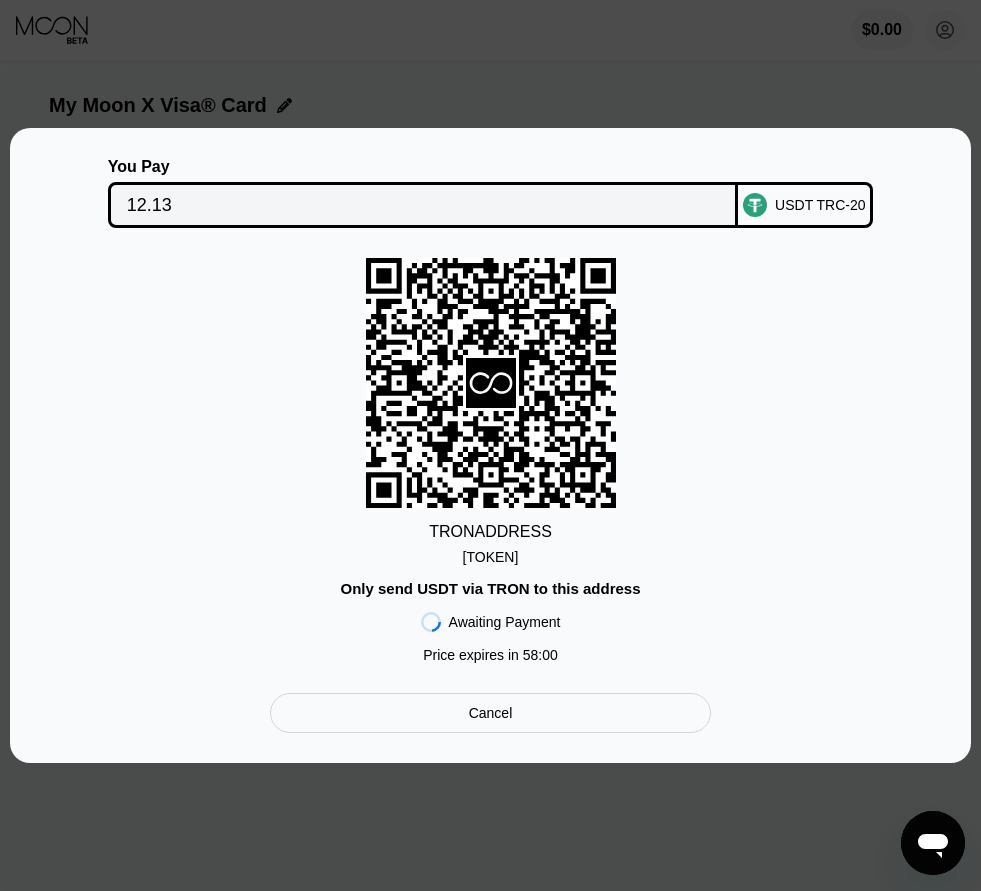scroll, scrollTop: 0, scrollLeft: 0, axis: both 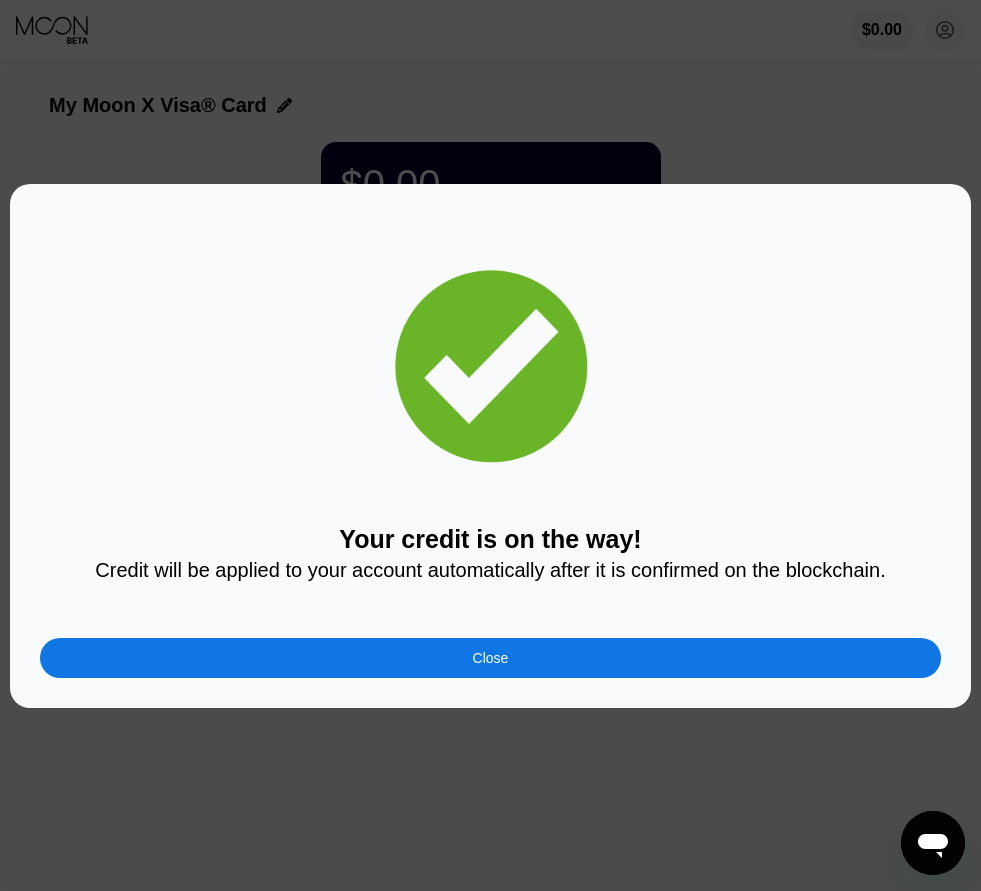 click on "Close" at bounding box center [490, 658] 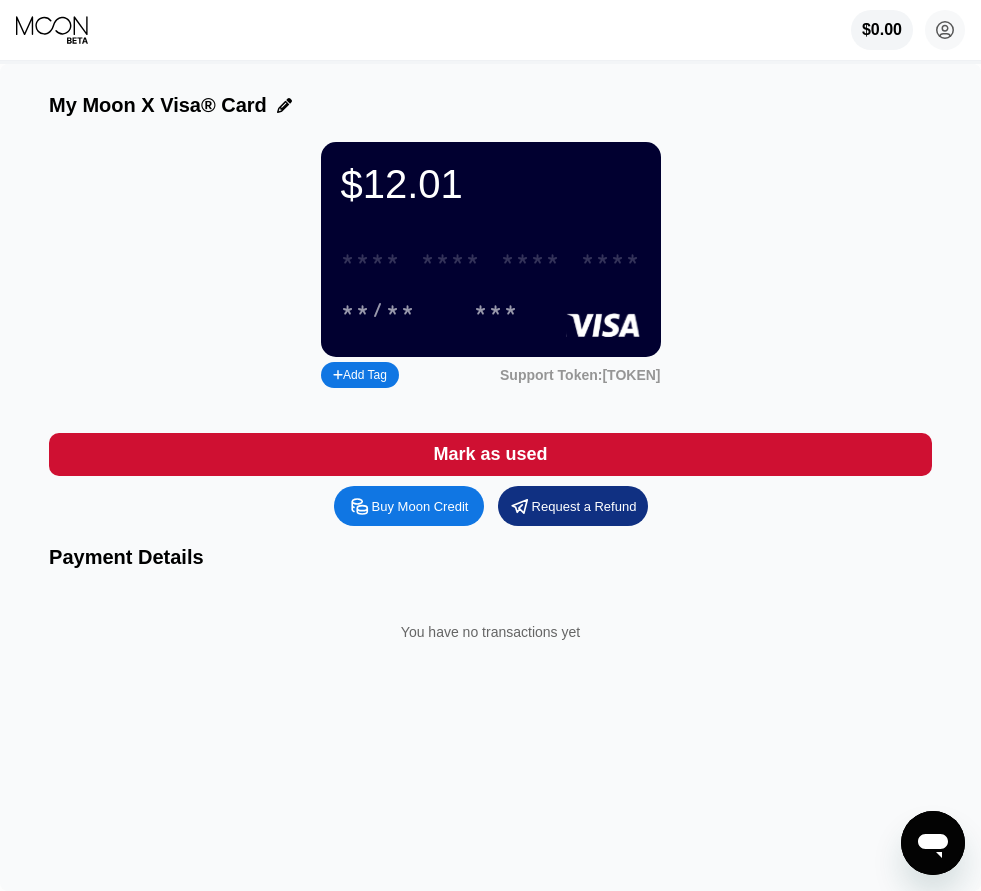 click on "* * * *" at bounding box center (451, 260) 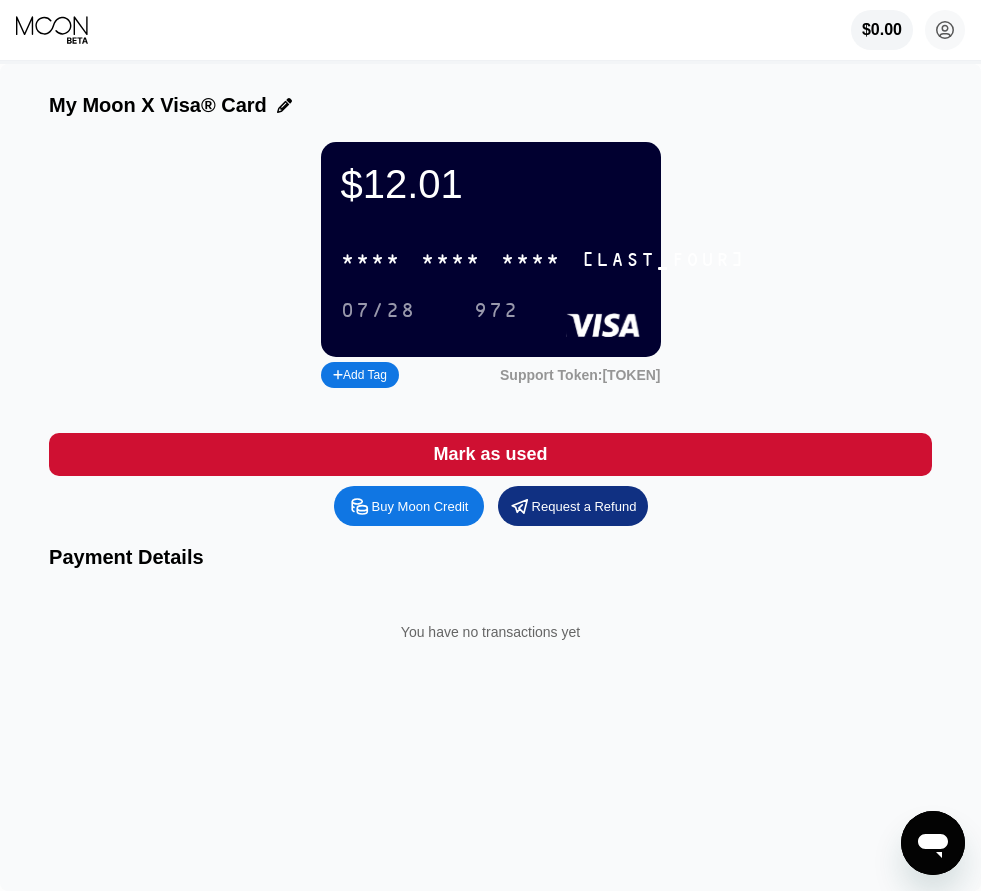 click on "* * * * * * * * * * * * 3840" at bounding box center [543, 259] 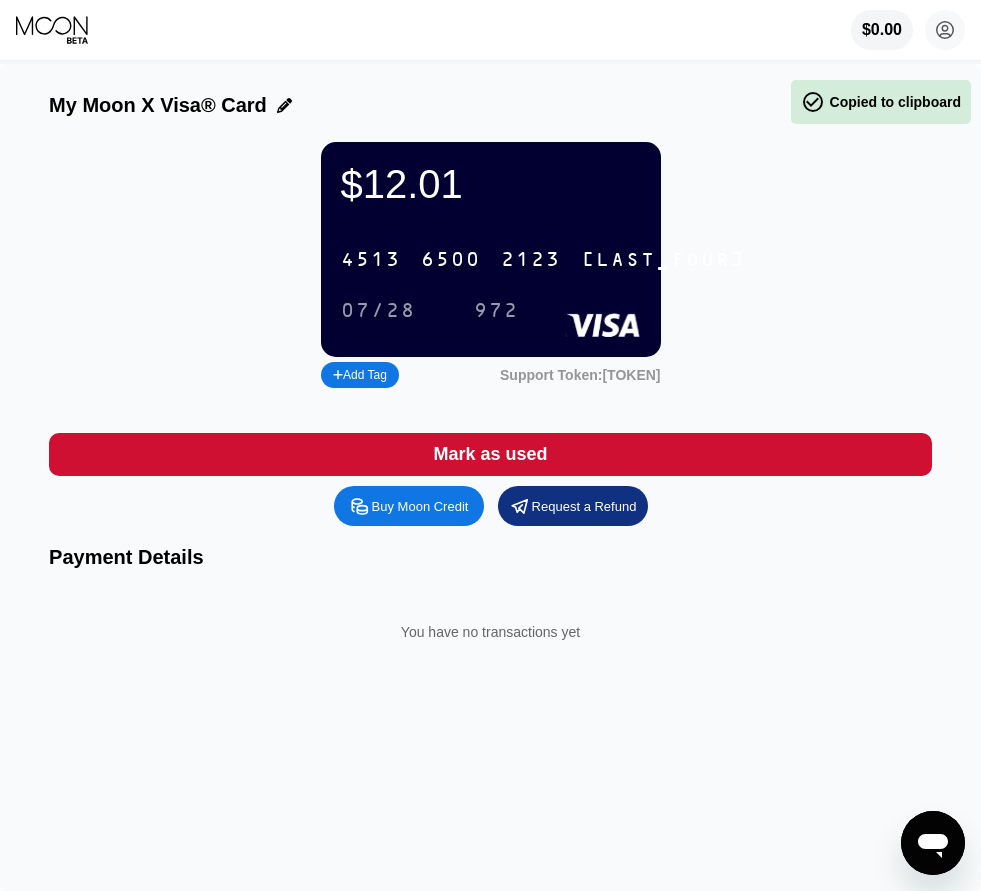 click on "4513 6500 2123 3840" at bounding box center [543, 259] 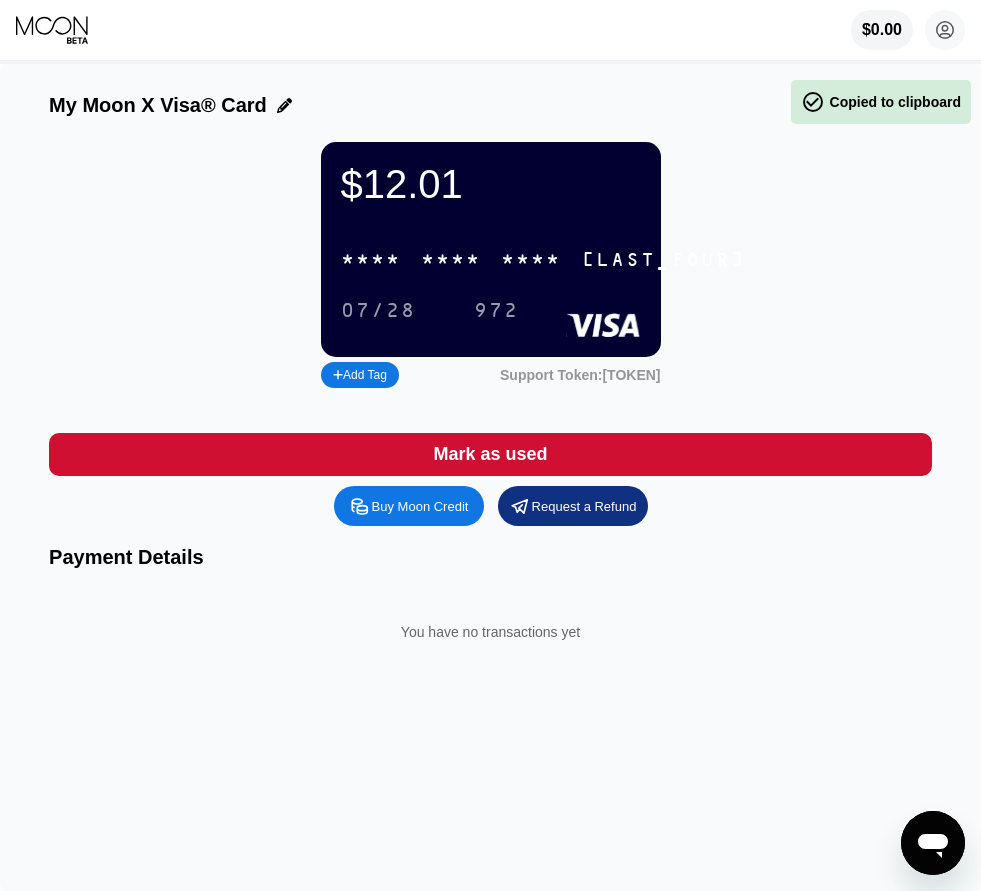 click on "* * * *" at bounding box center (451, 260) 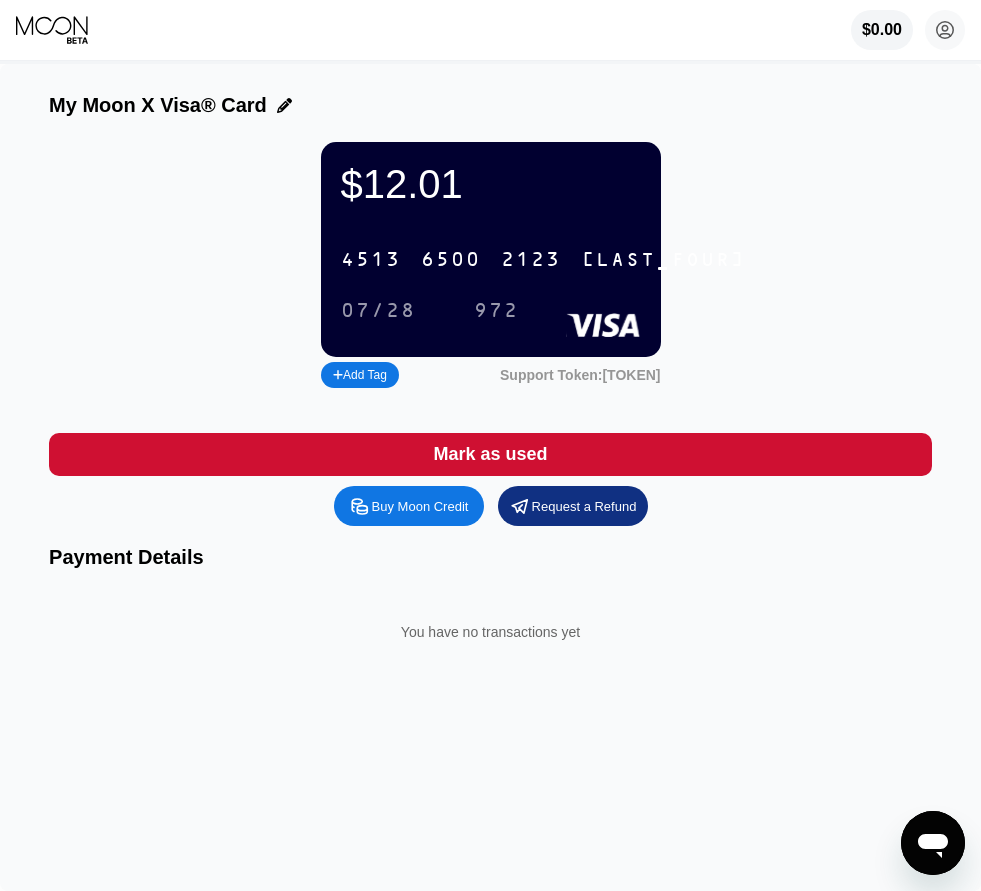 click on "$12.01 4513 6500 2123 3840 07/28 972  Add Tag Support Token:  1dafbde83f" at bounding box center [490, 267] 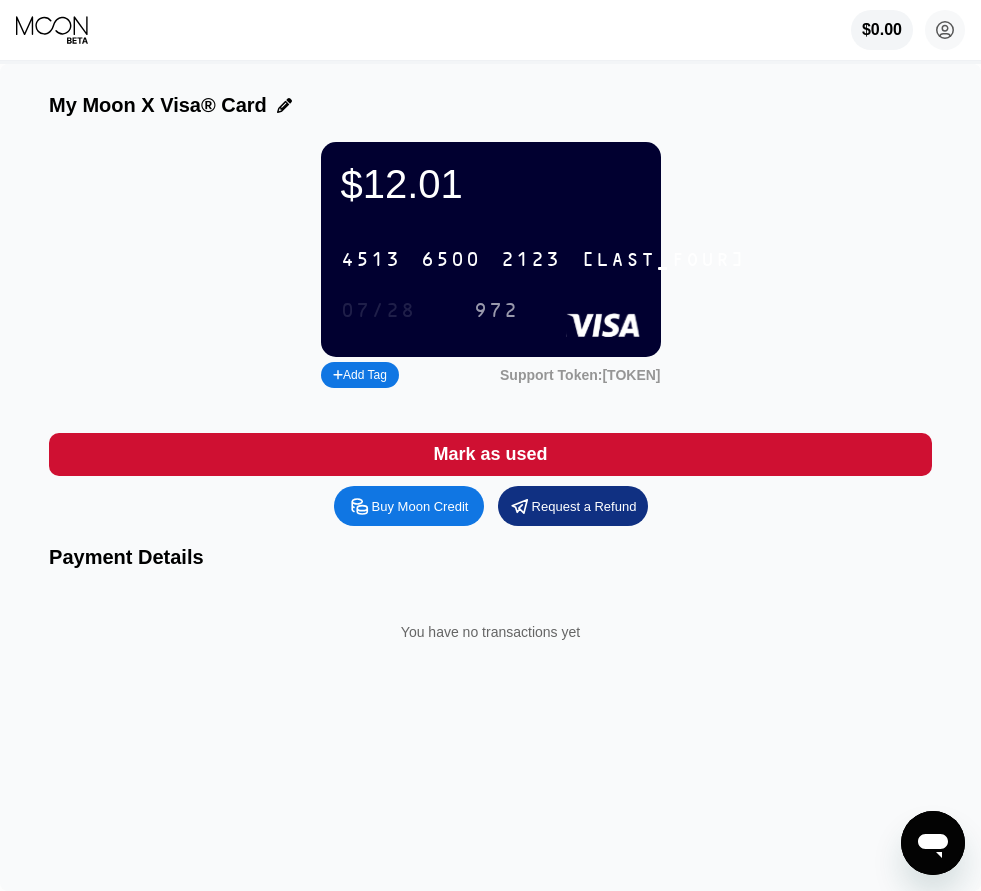 click on "07/28" at bounding box center [378, 311] 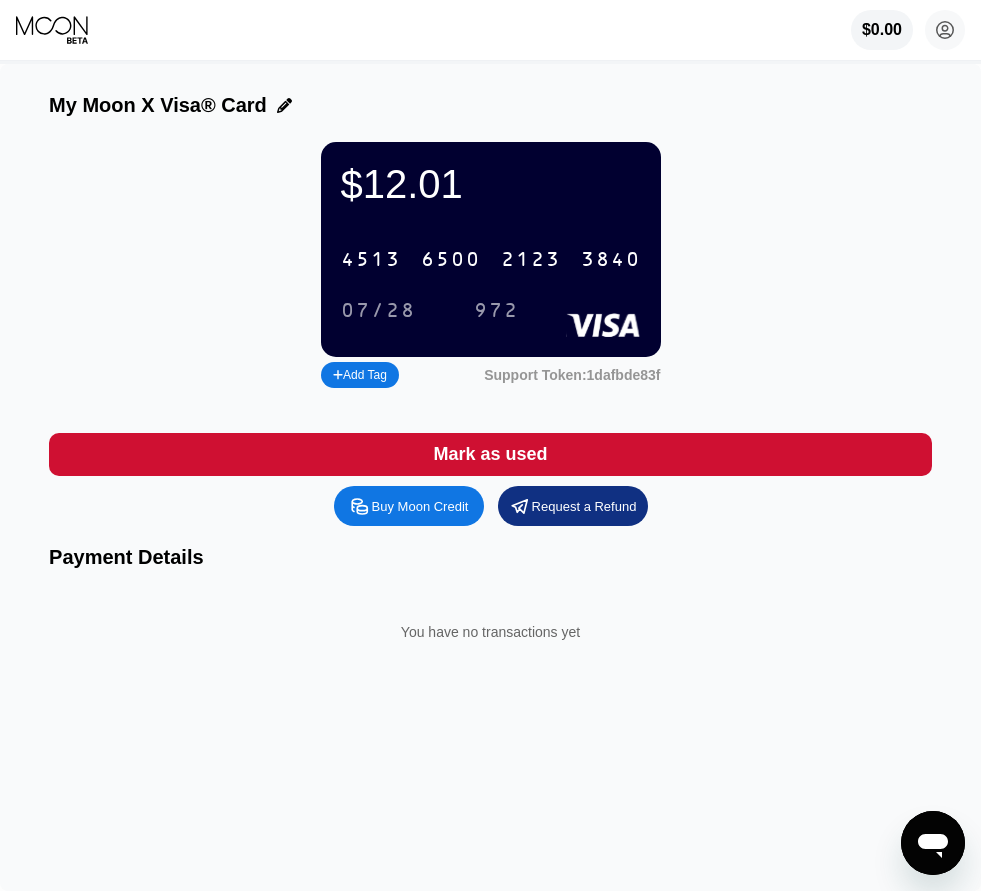 scroll, scrollTop: 0, scrollLeft: 0, axis: both 